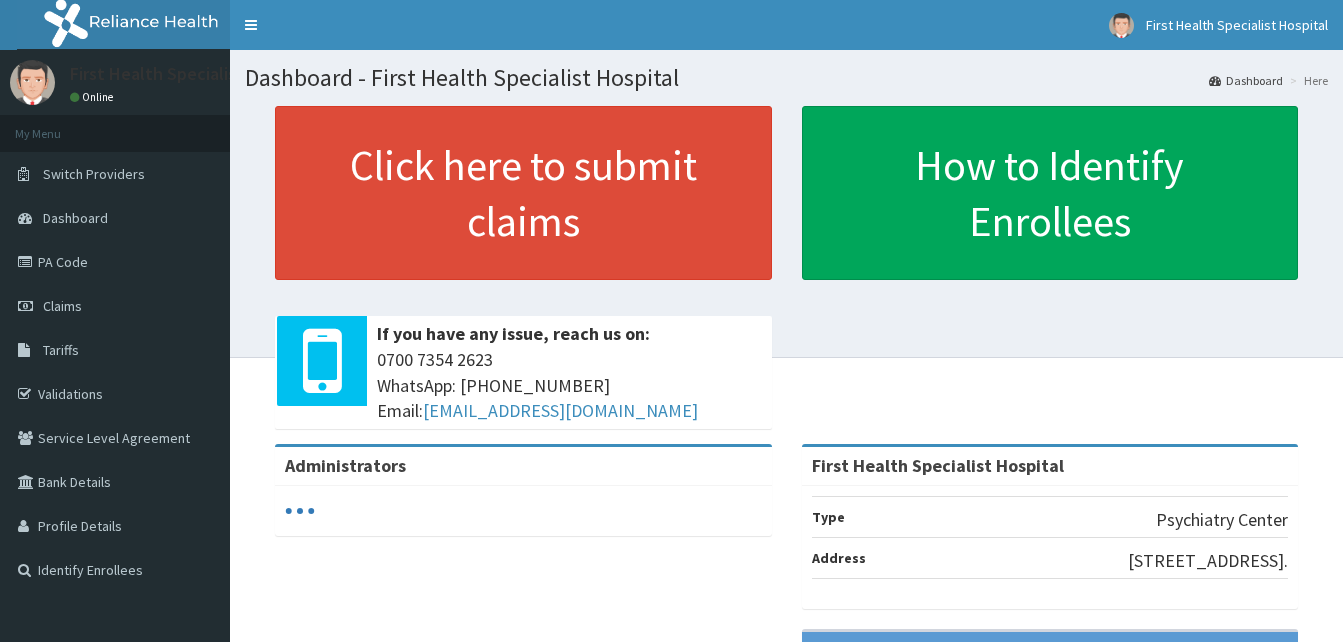 scroll, scrollTop: 0, scrollLeft: 0, axis: both 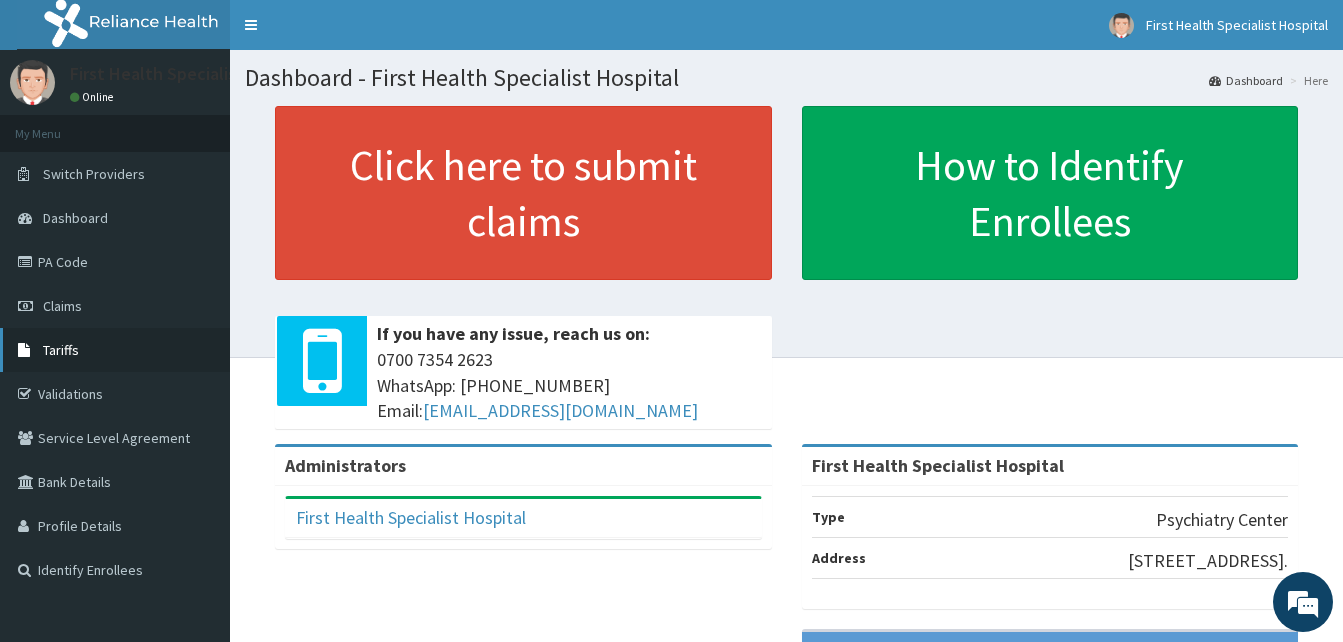 click on "Tariffs" at bounding box center (115, 350) 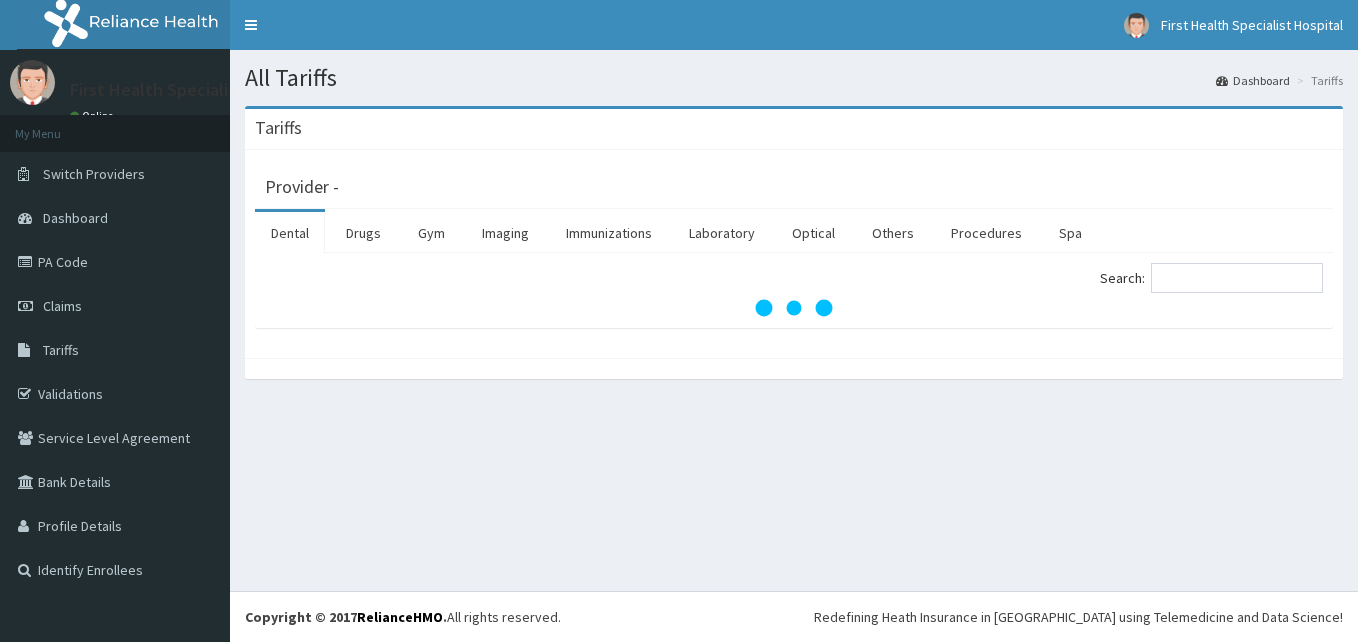 scroll, scrollTop: 0, scrollLeft: 0, axis: both 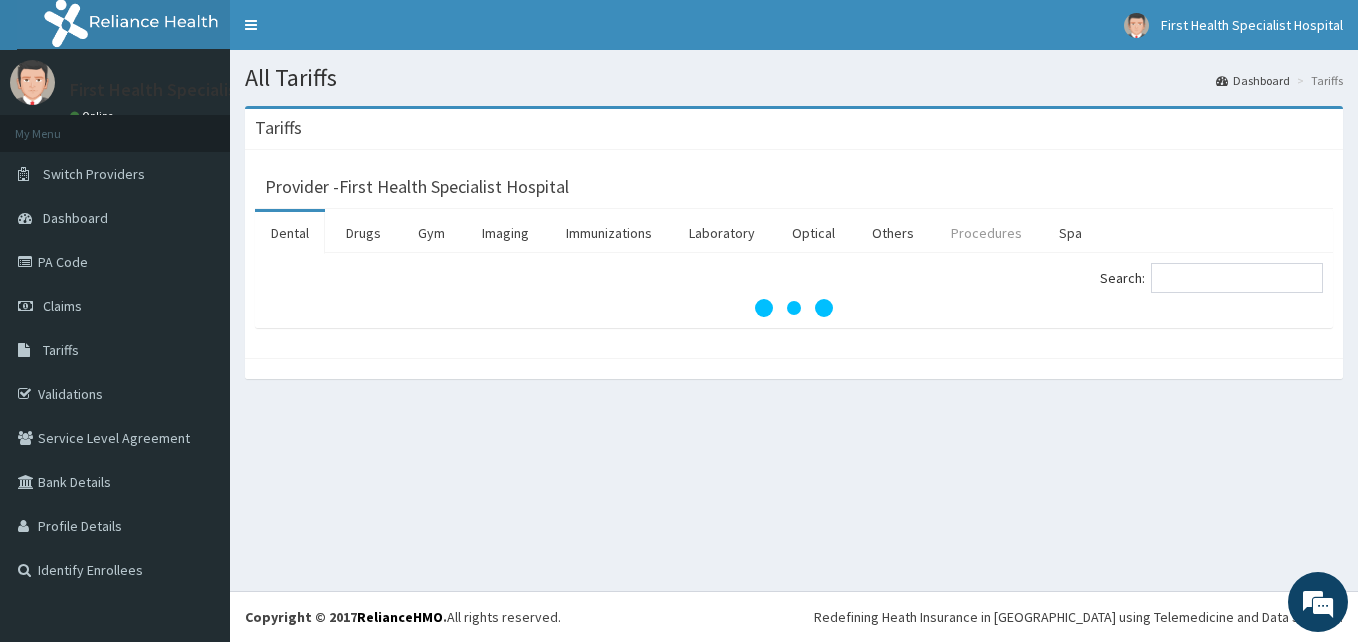 click on "Procedures" at bounding box center (986, 233) 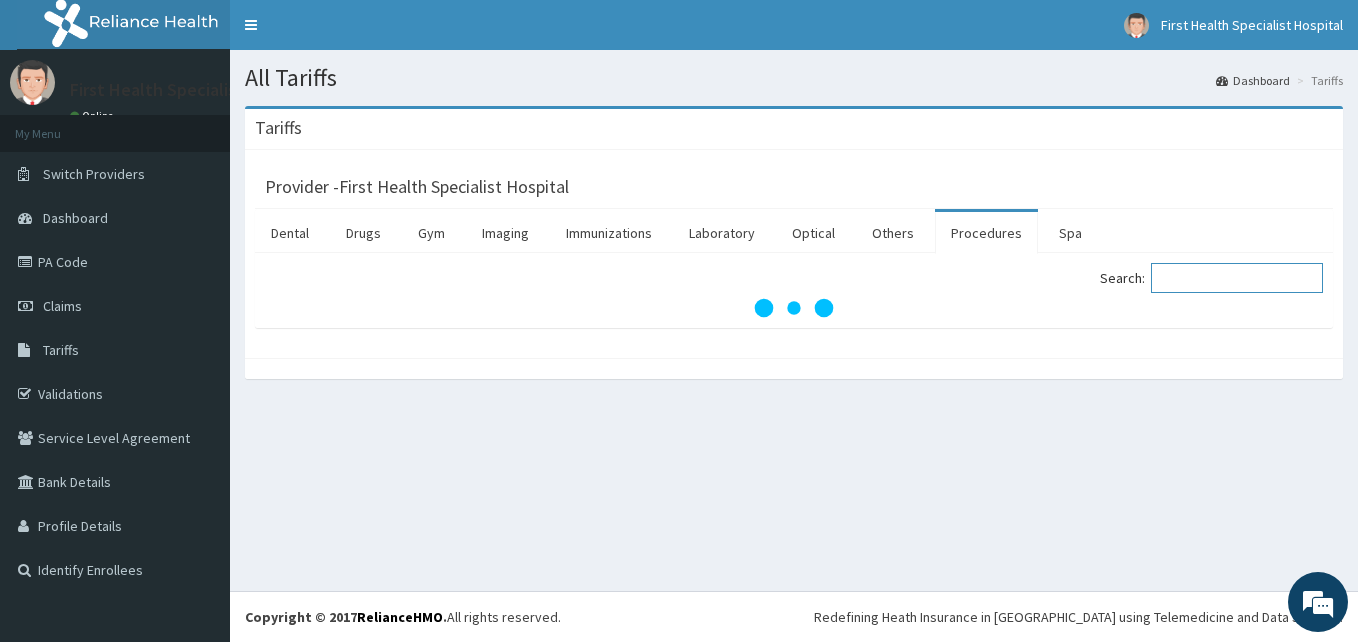 click on "Search:" at bounding box center (1237, 278) 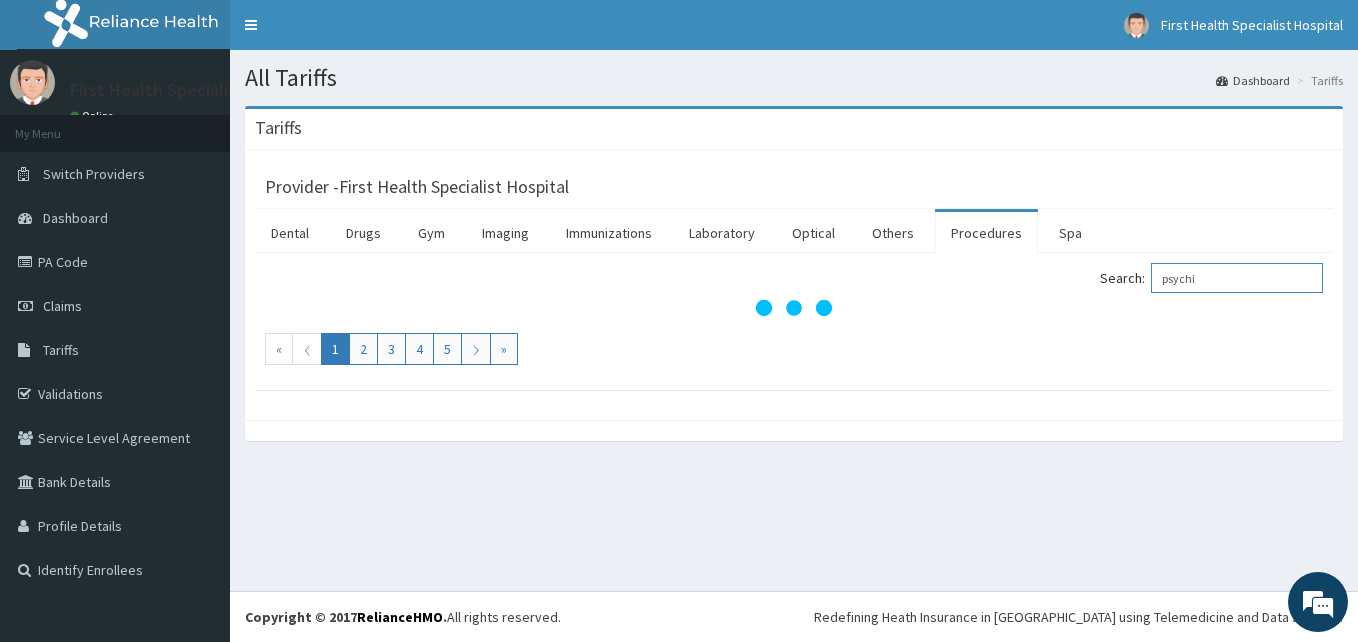 scroll, scrollTop: 0, scrollLeft: 0, axis: both 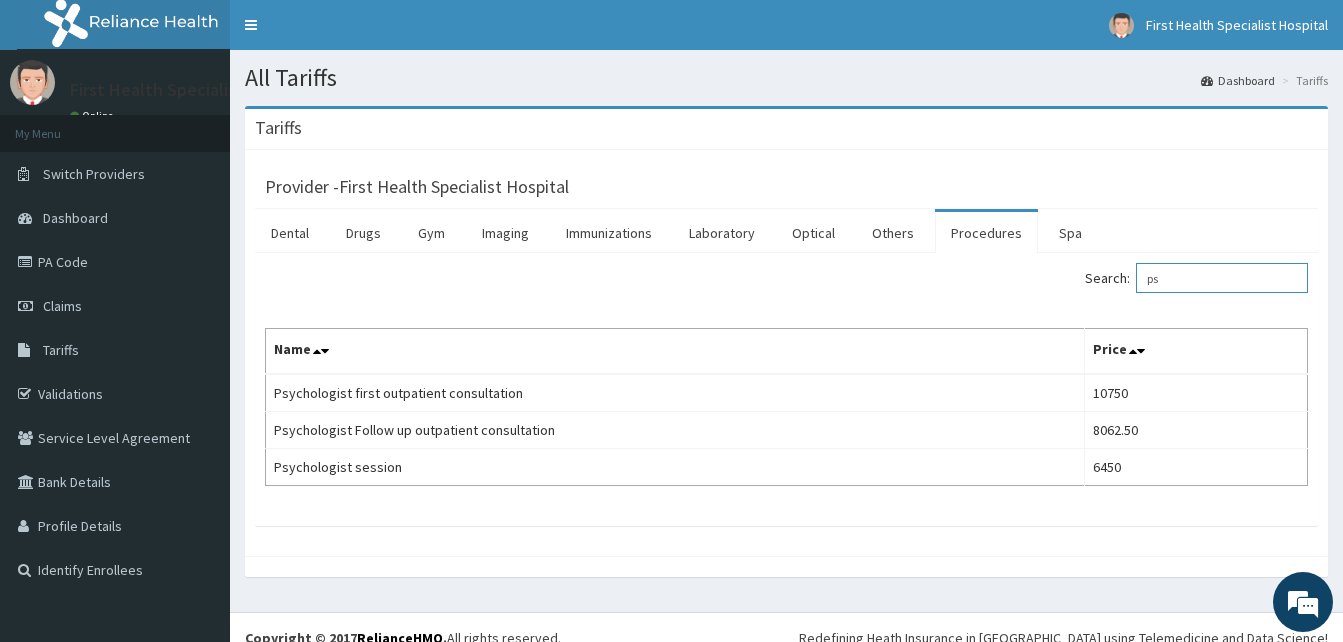 type on "p" 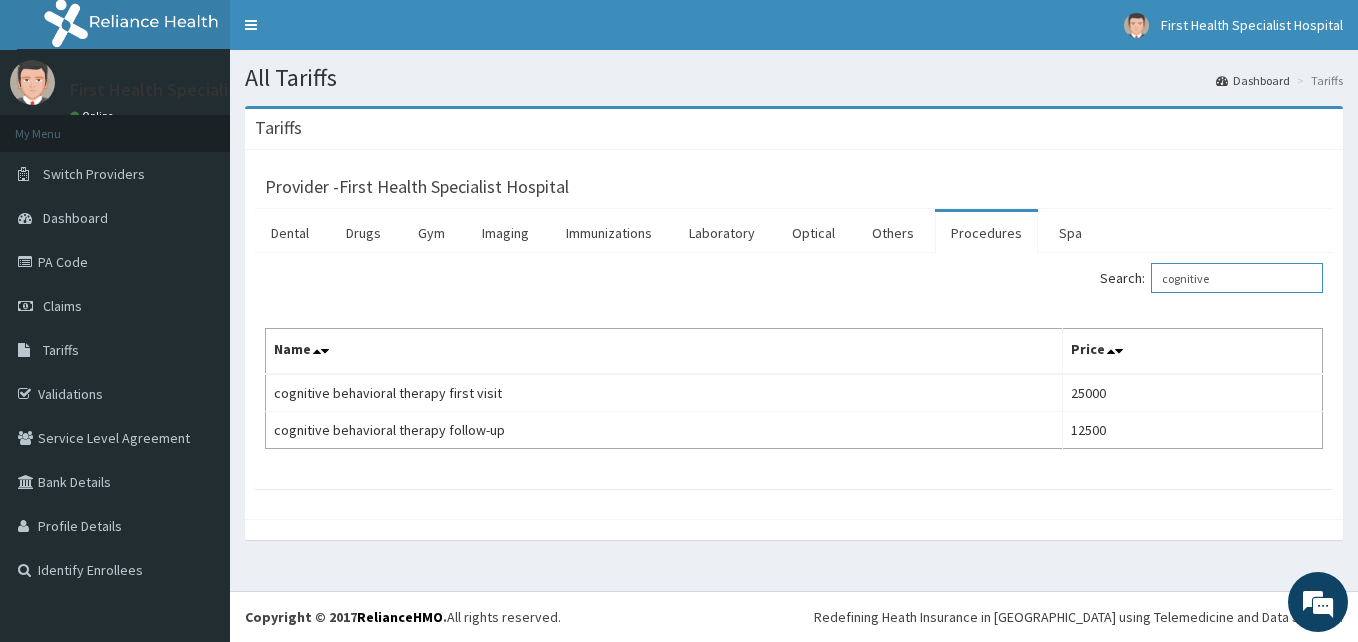 type on "cognitive" 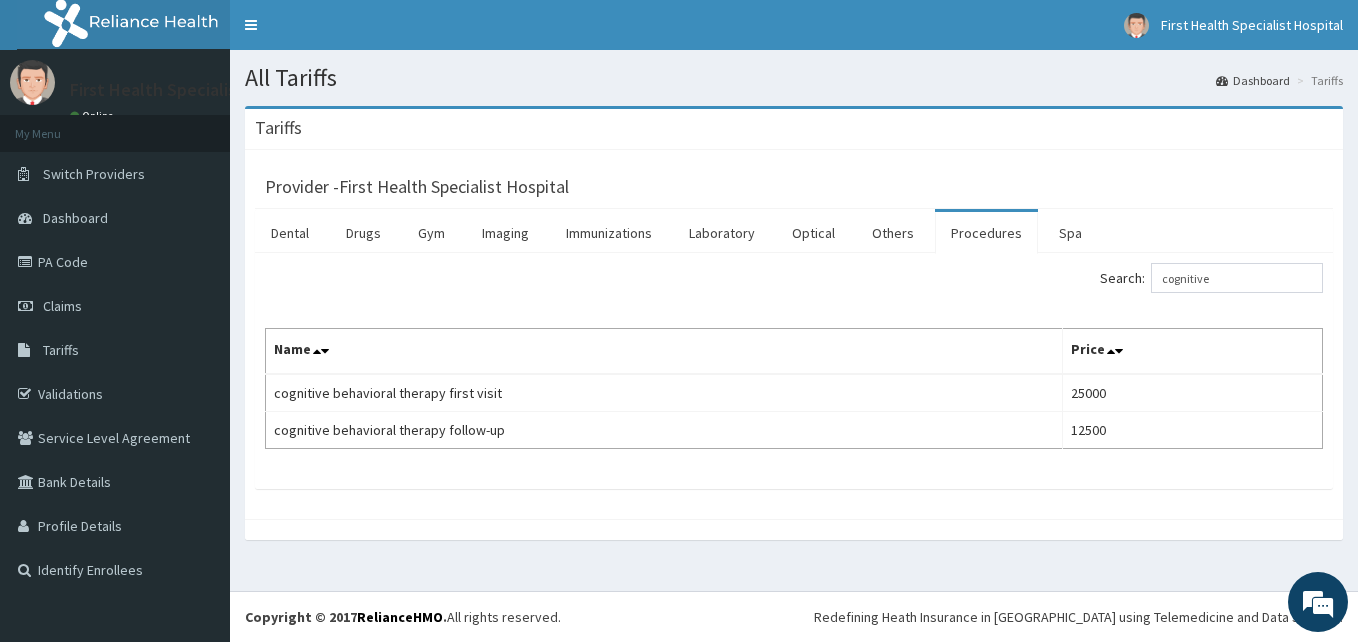 click on "R EL
Toggle navigation
First Health Specialist Hospital First Health Specialist Hospital - [EMAIL_ADDRESS][DOMAIN_NAME] Member since  [DATE] 1:18:25 PM   Profile Sign out" at bounding box center (679, 321) 